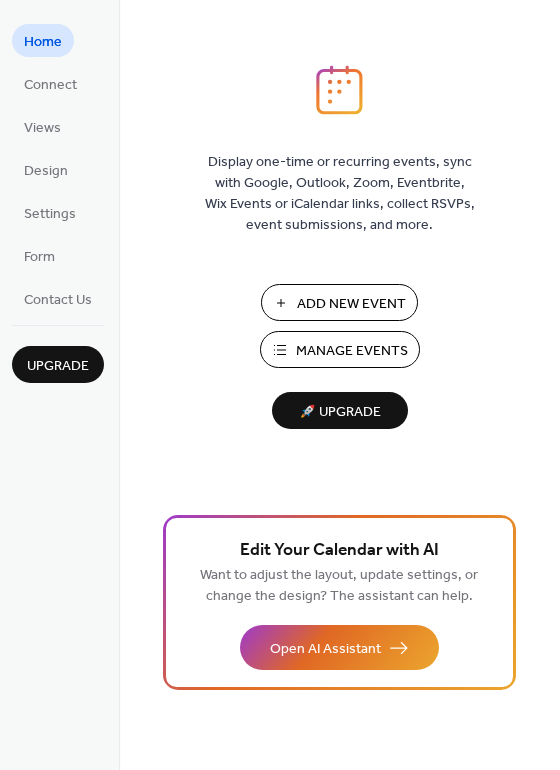 scroll, scrollTop: 0, scrollLeft: 0, axis: both 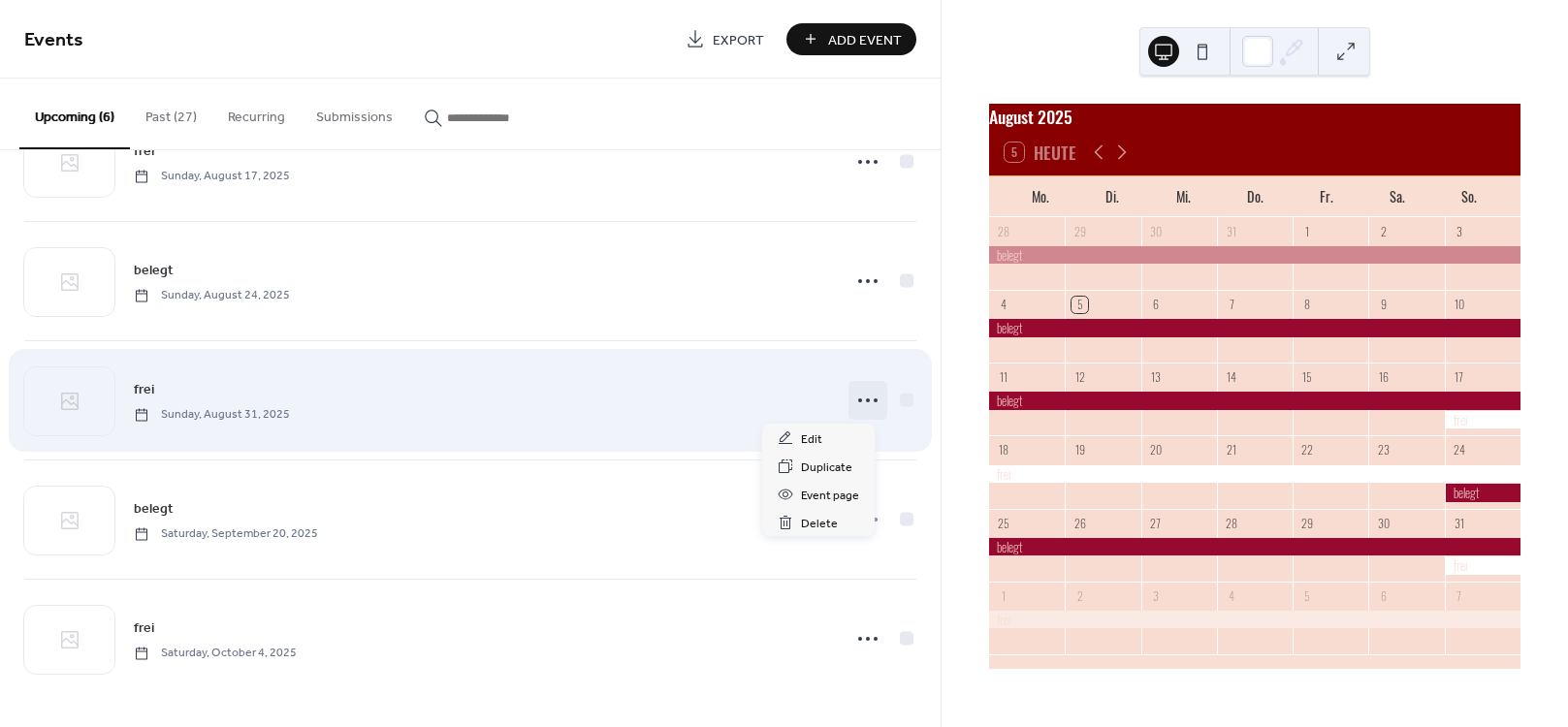 click 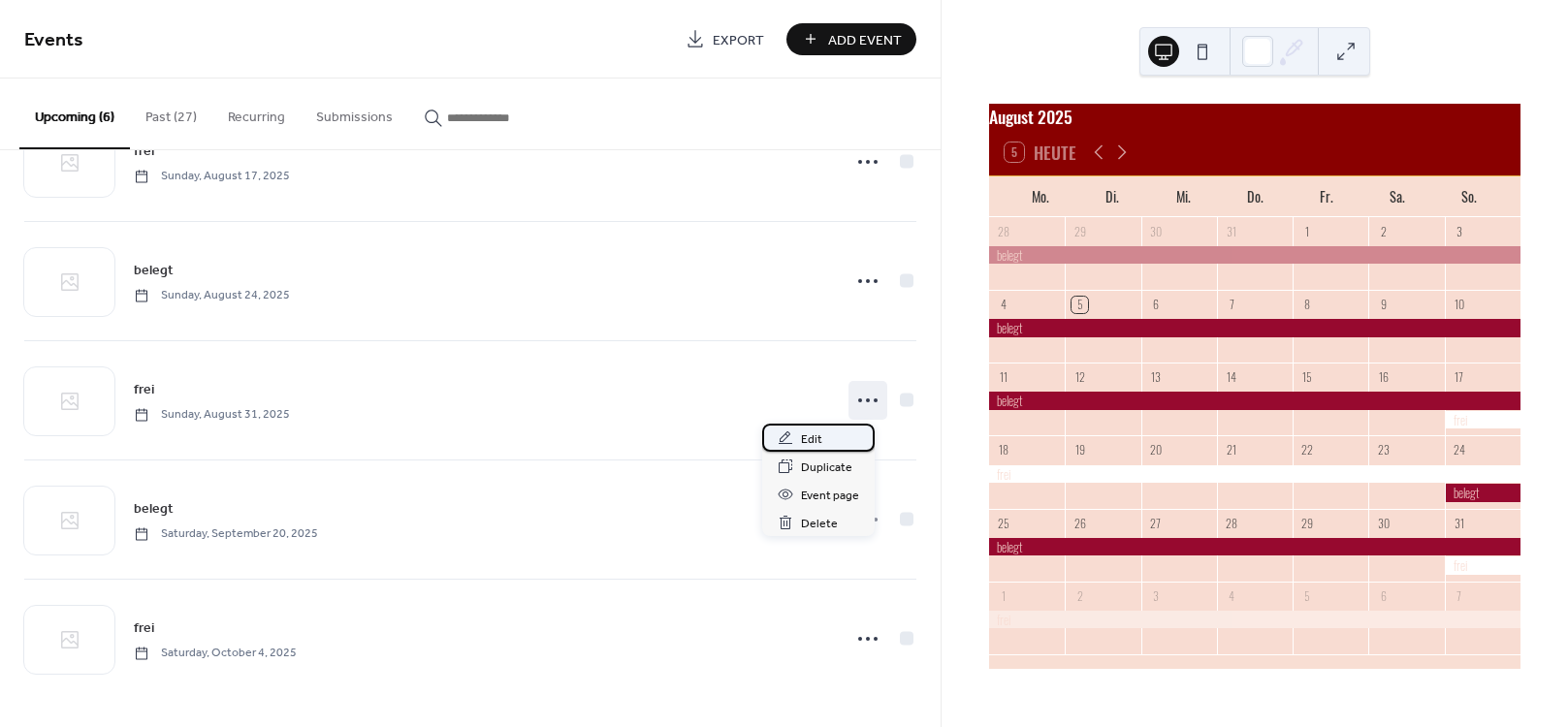 click on "Edit" at bounding box center [812, 439] 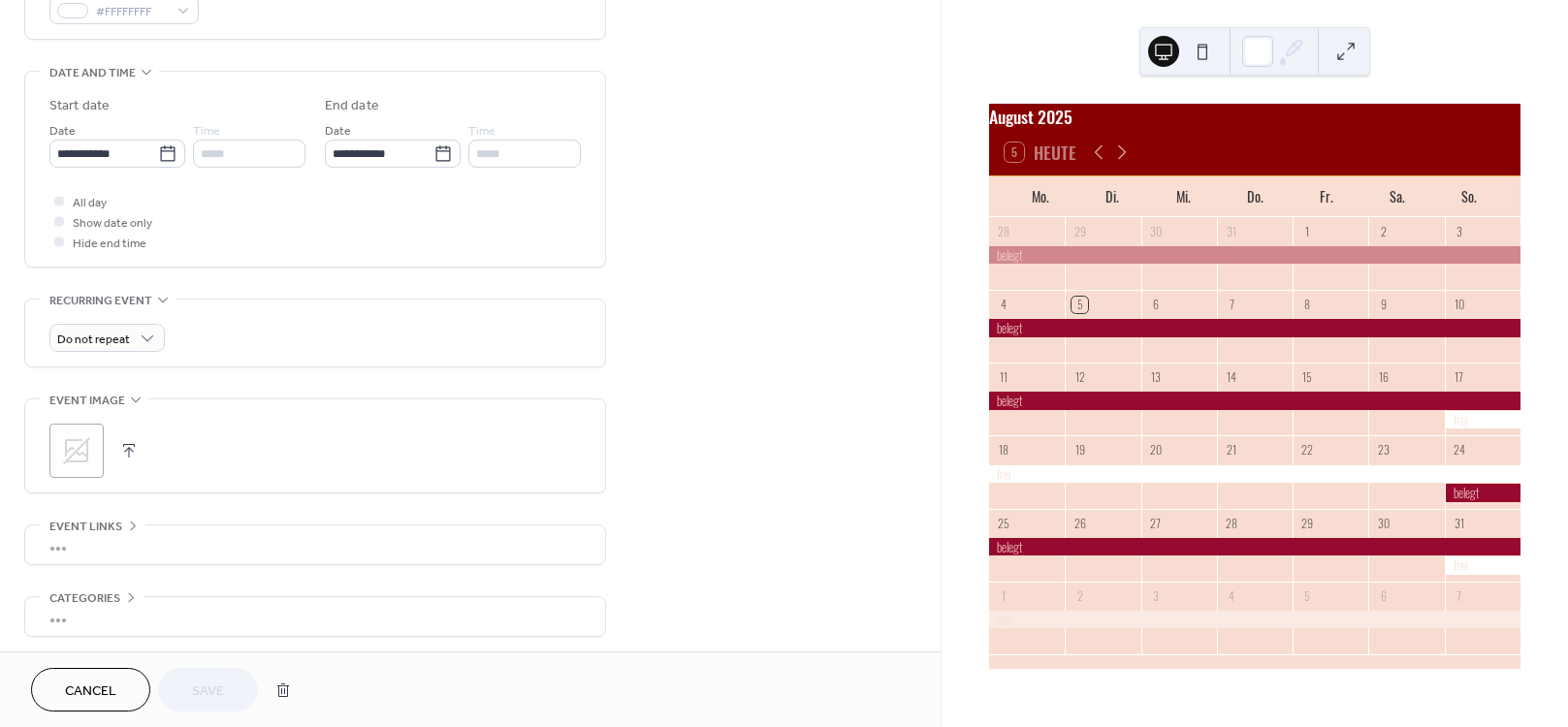 scroll, scrollTop: 593, scrollLeft: 0, axis: vertical 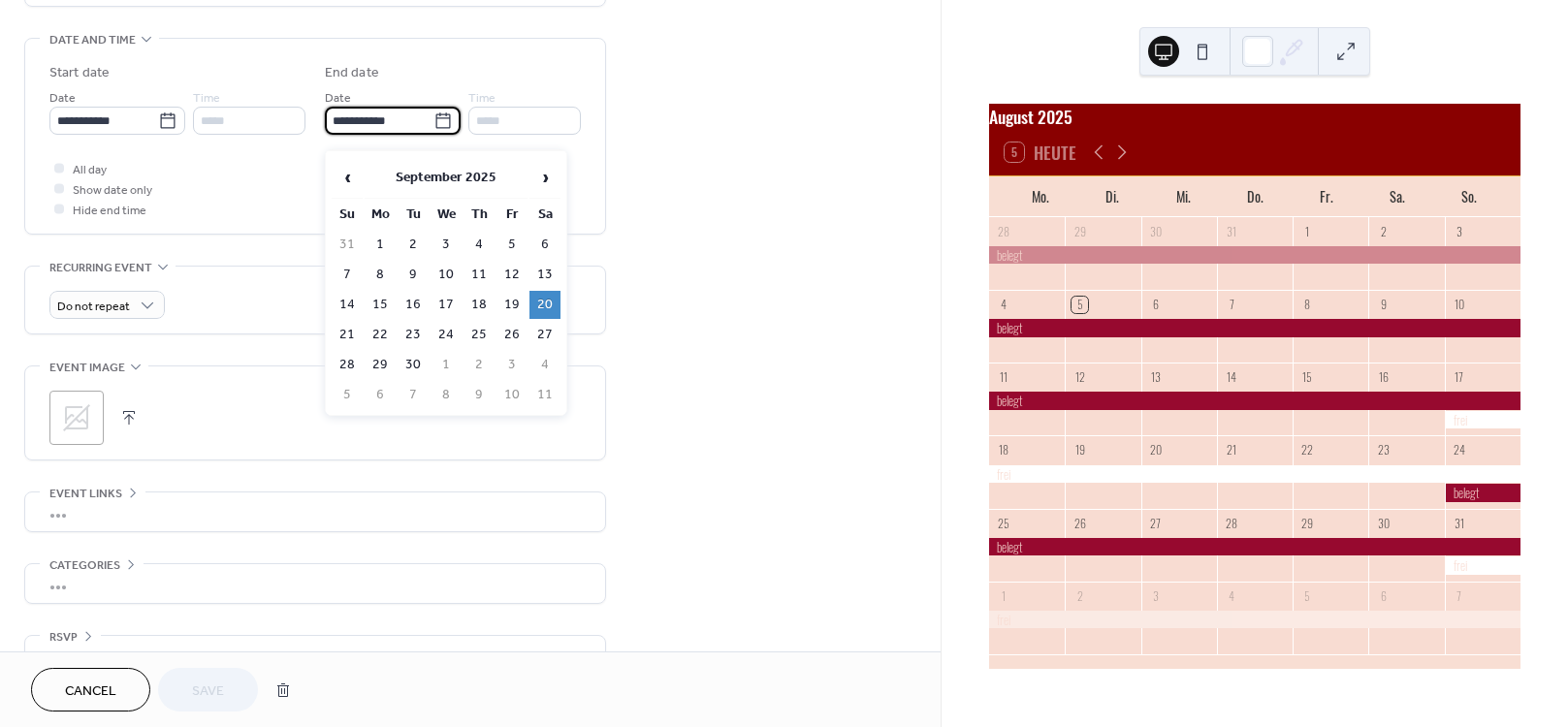 click on "**********" at bounding box center (379, 120) 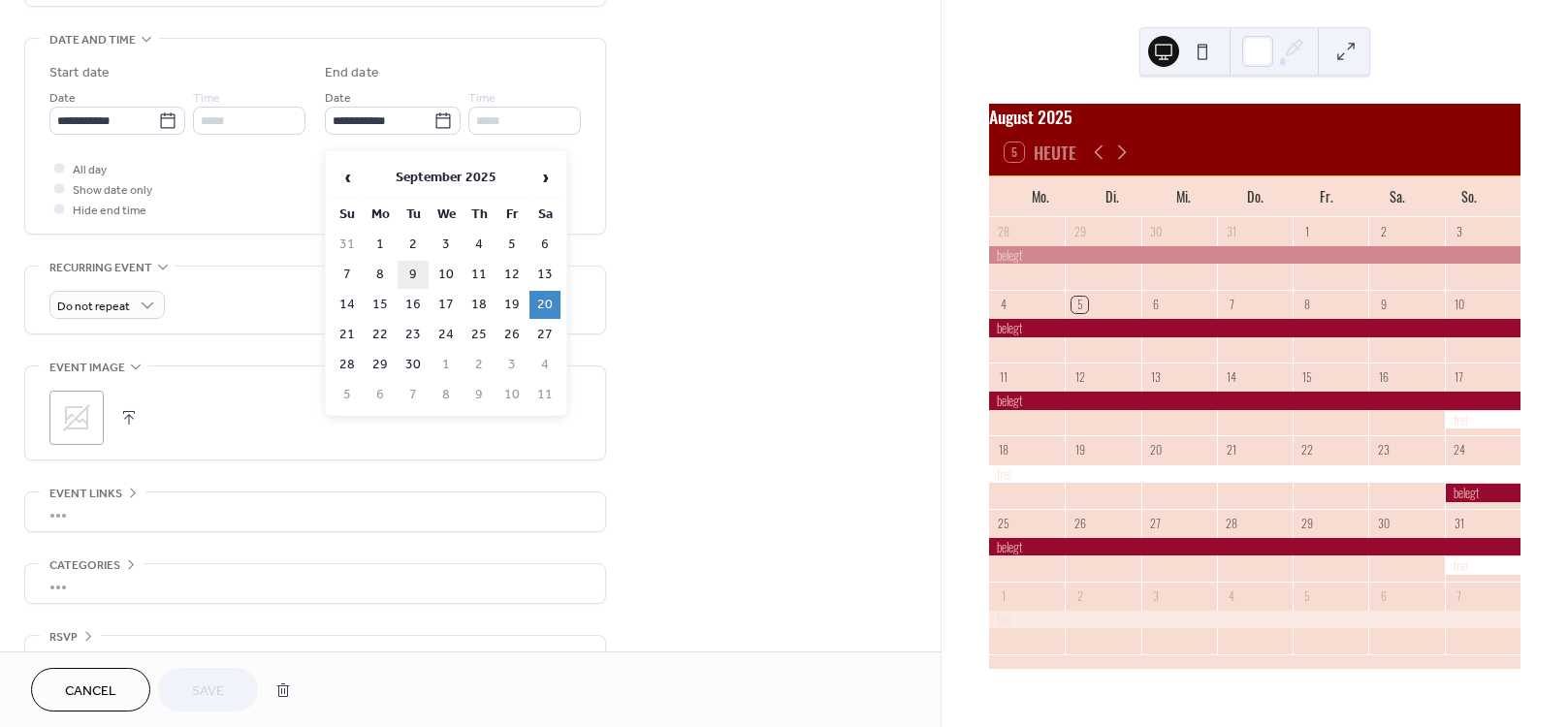 click on "9" at bounding box center (413, 274) 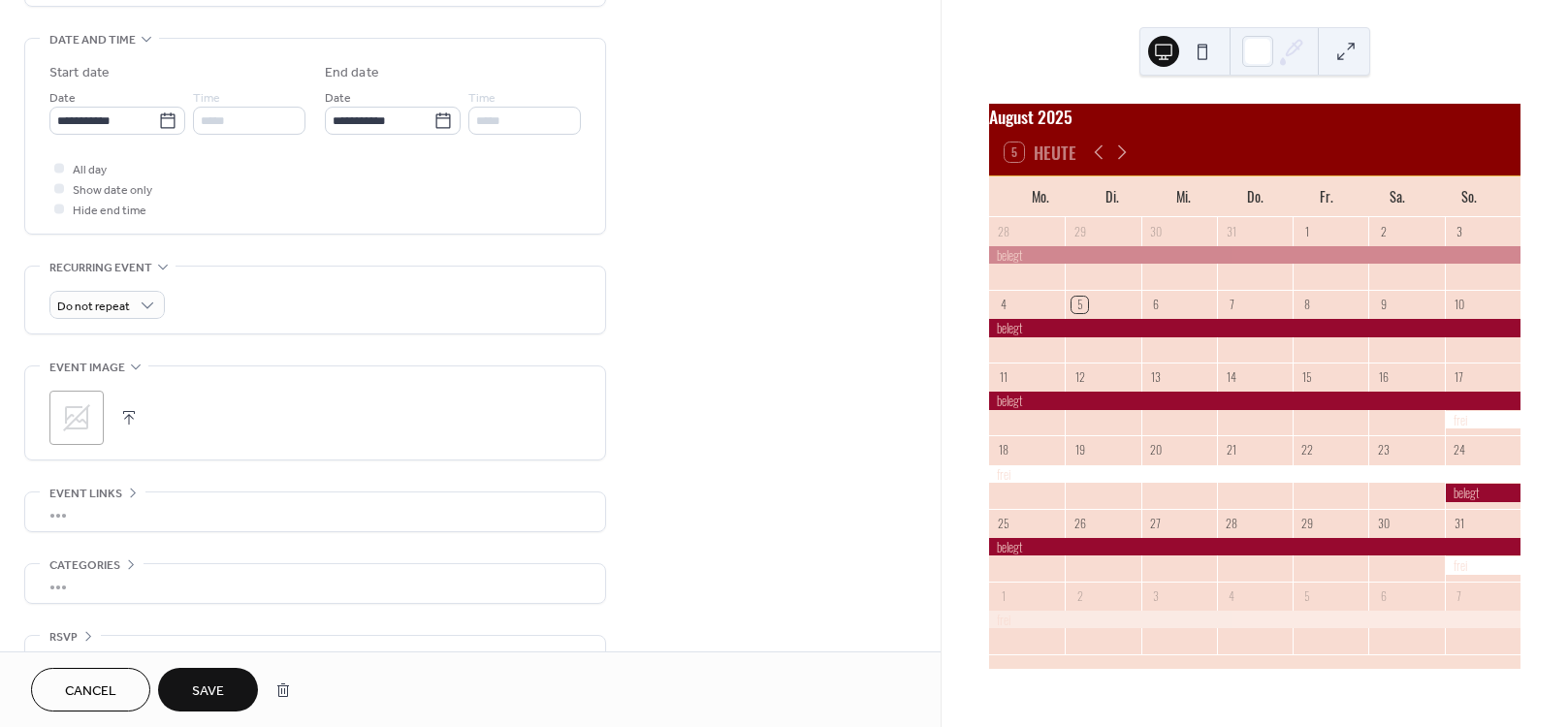click on "Save" at bounding box center (208, 691) 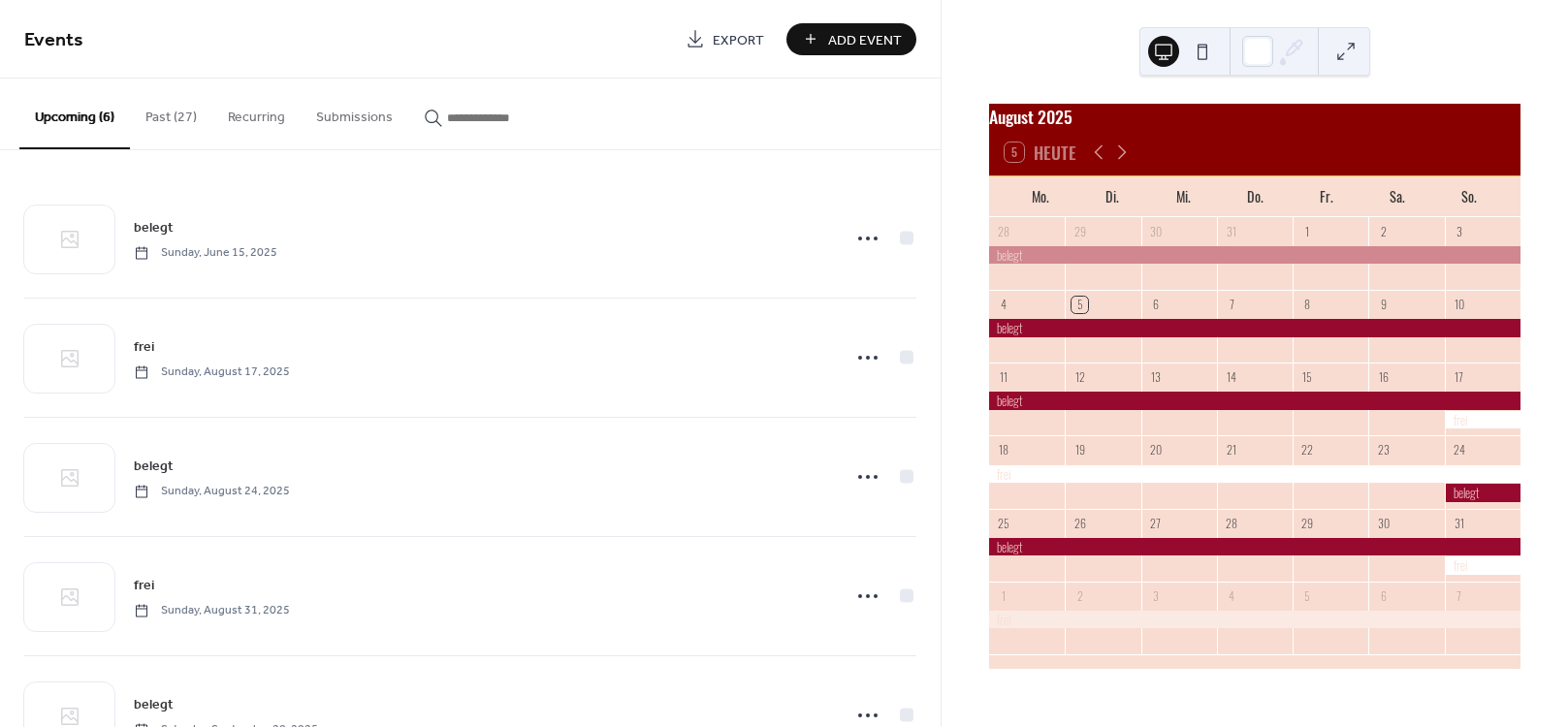 click on "Add Event" at bounding box center [865, 40] 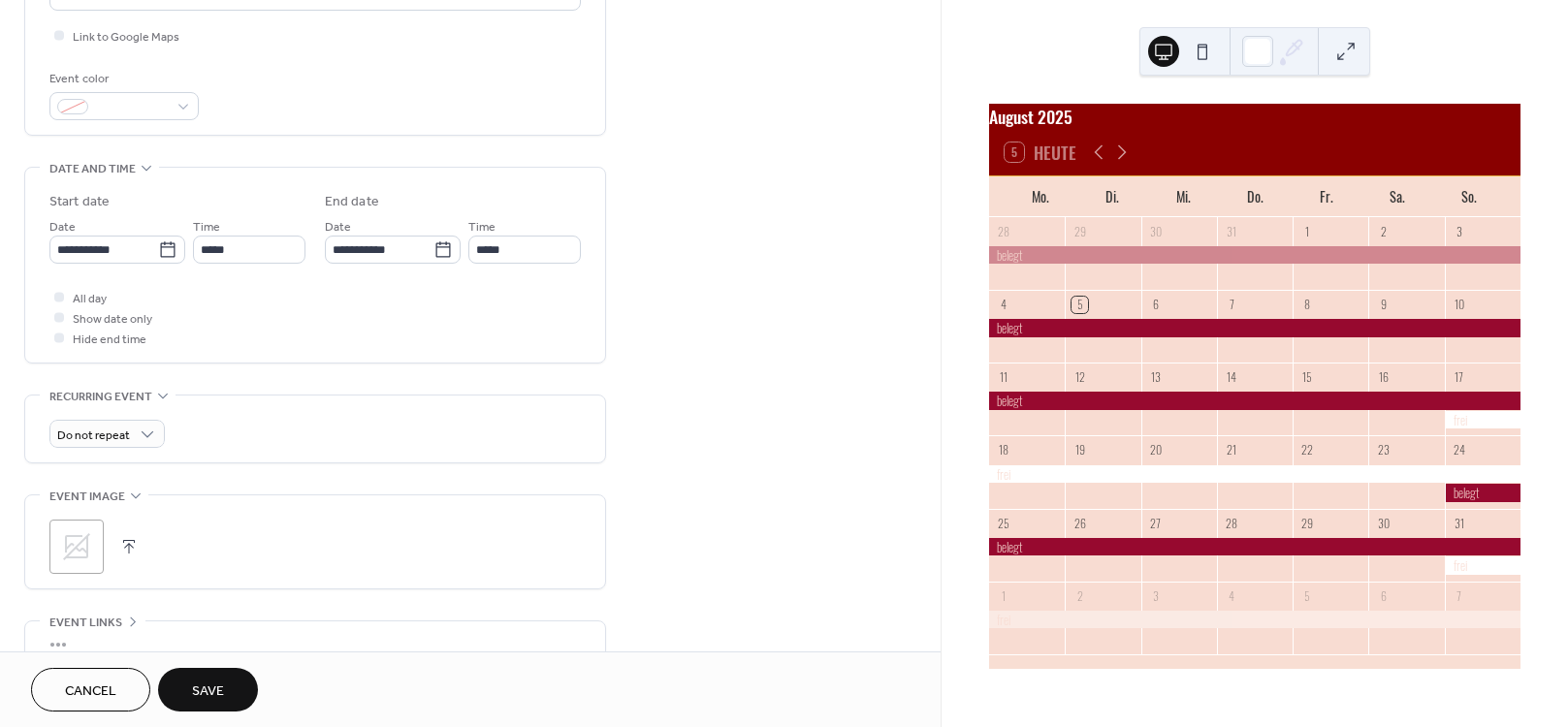 scroll, scrollTop: 465, scrollLeft: 0, axis: vertical 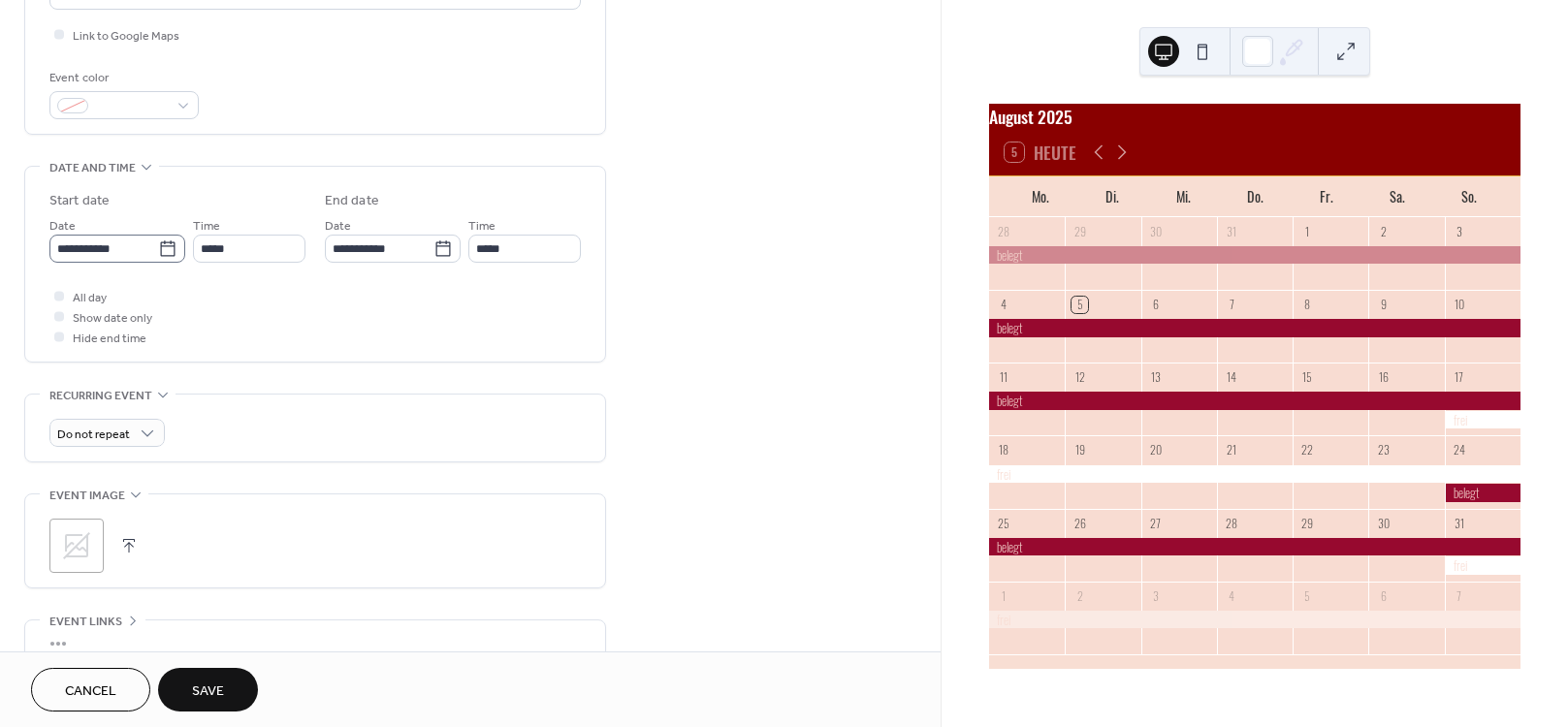type on "******" 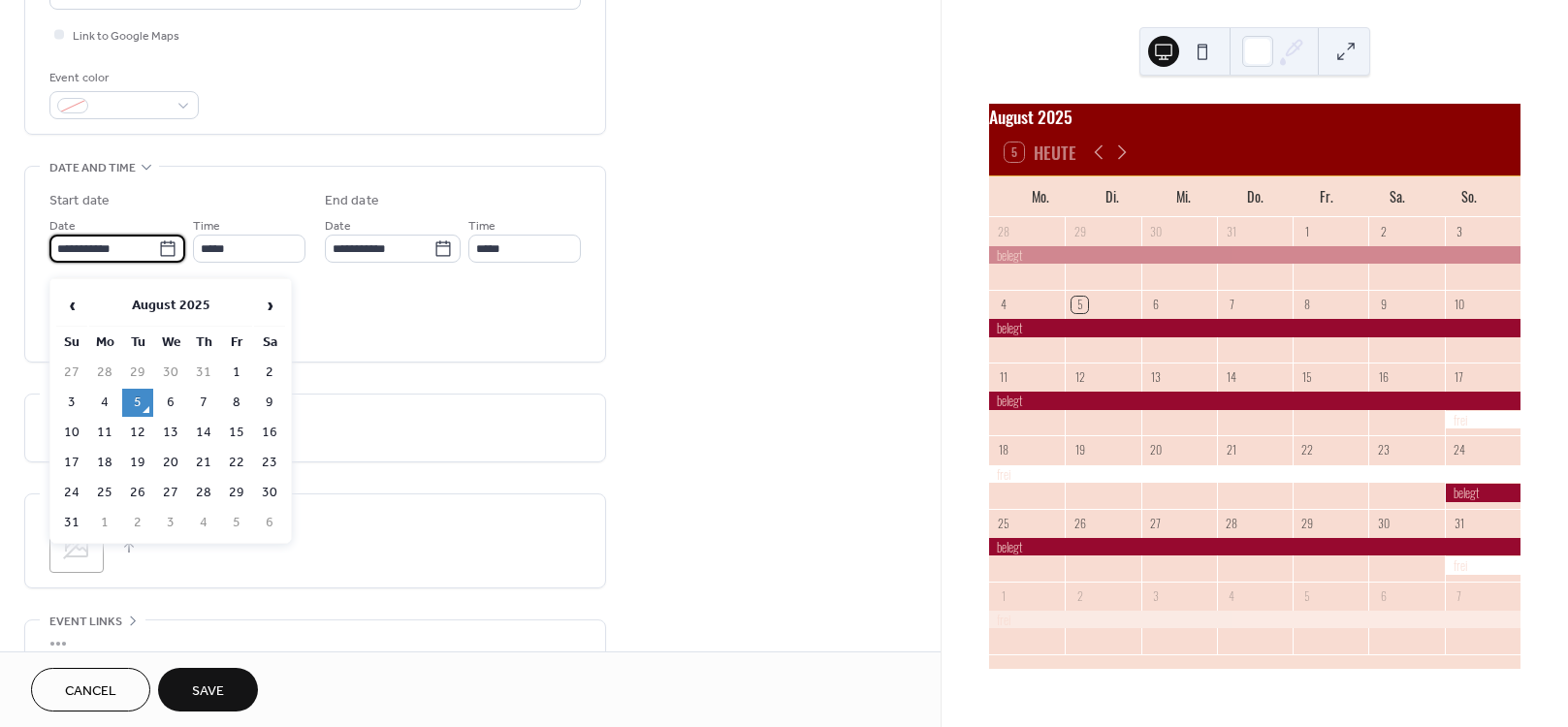 click on "**********" at bounding box center (104, 248) 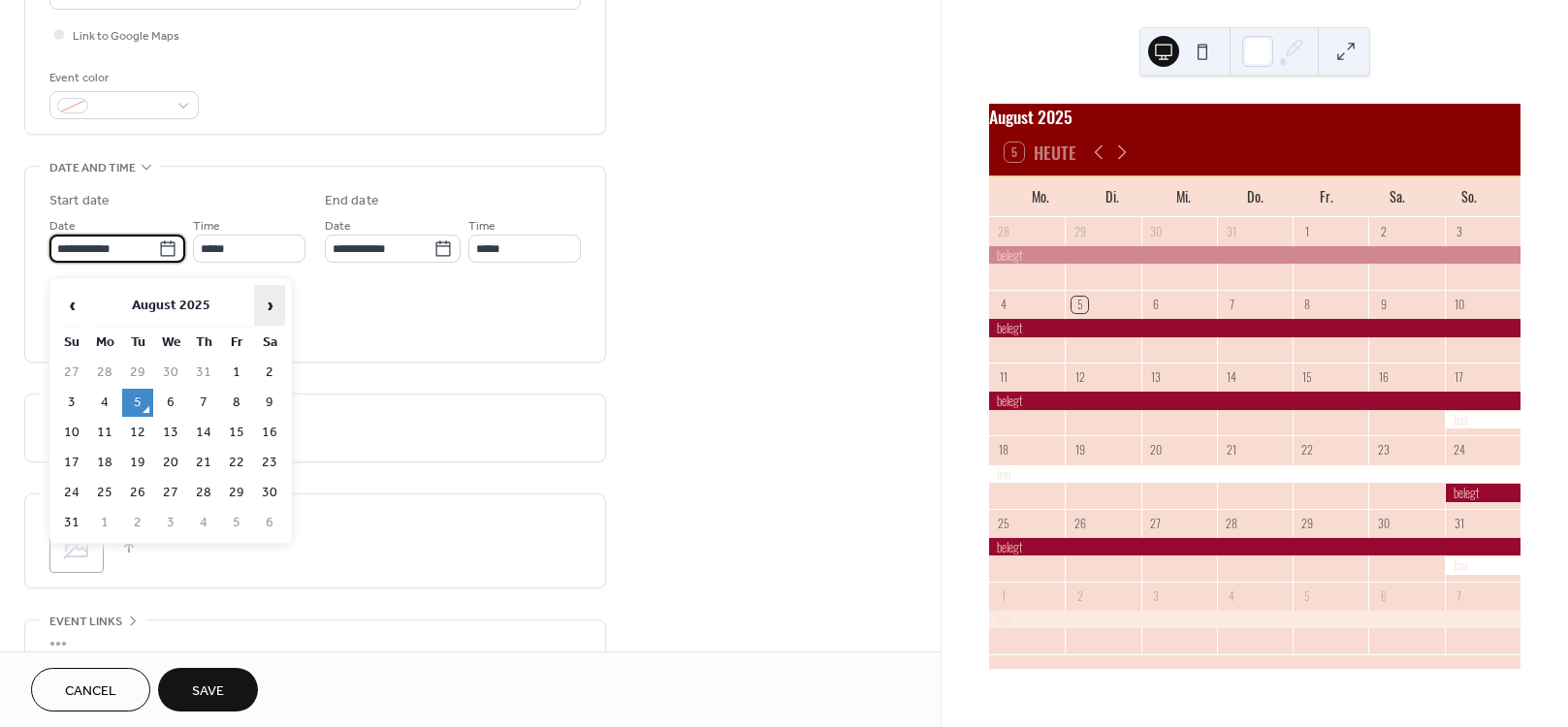 click on "›" at bounding box center [270, 305] 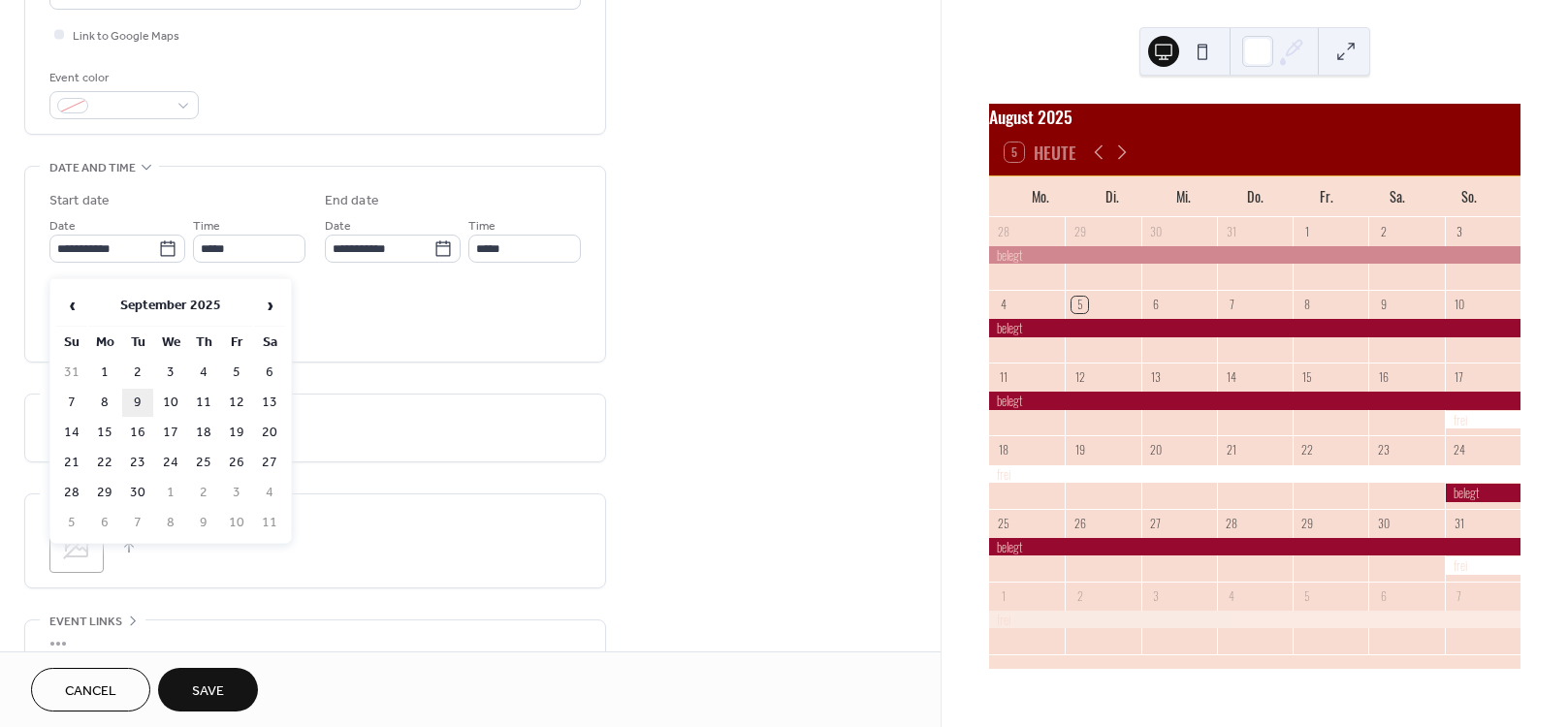 click on "9" at bounding box center [138, 402] 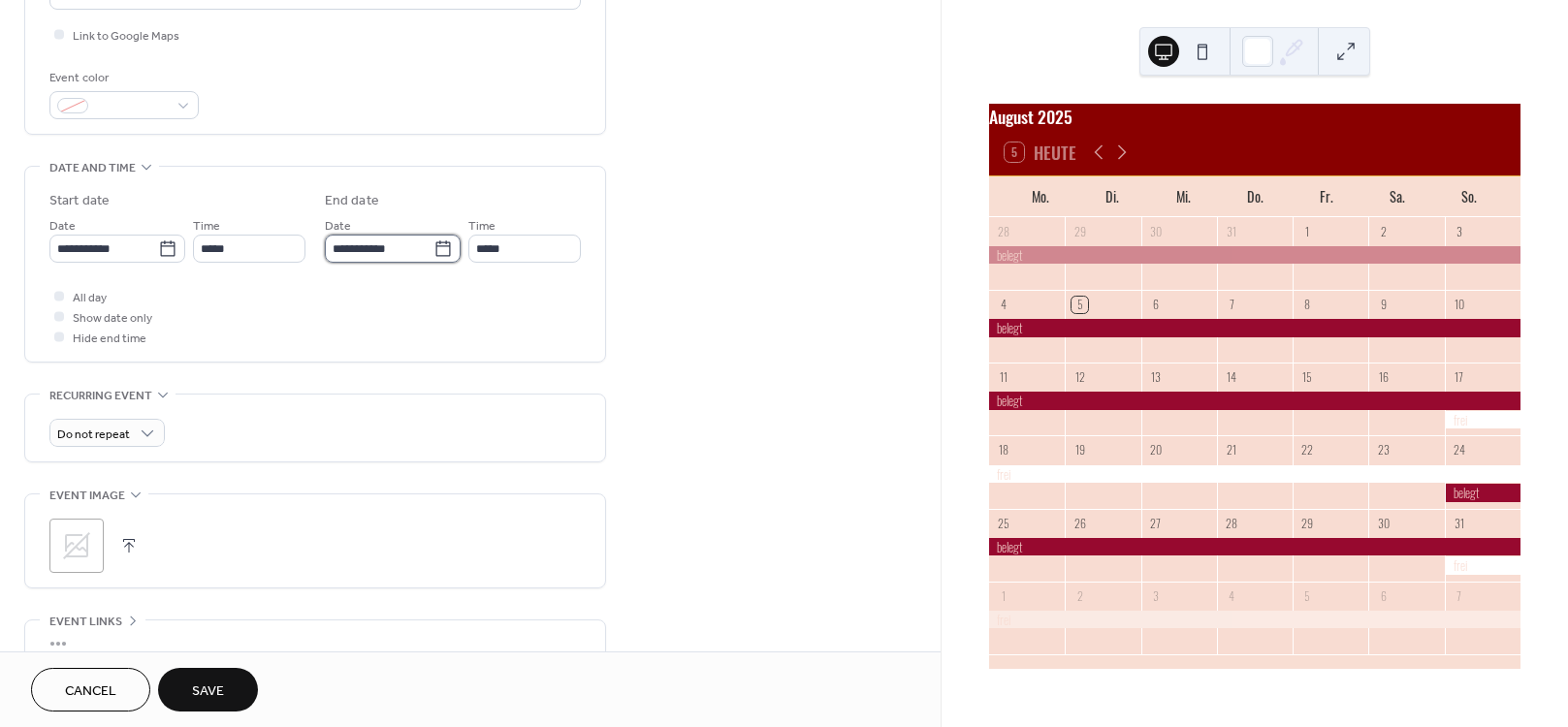 click on "**********" at bounding box center [379, 248] 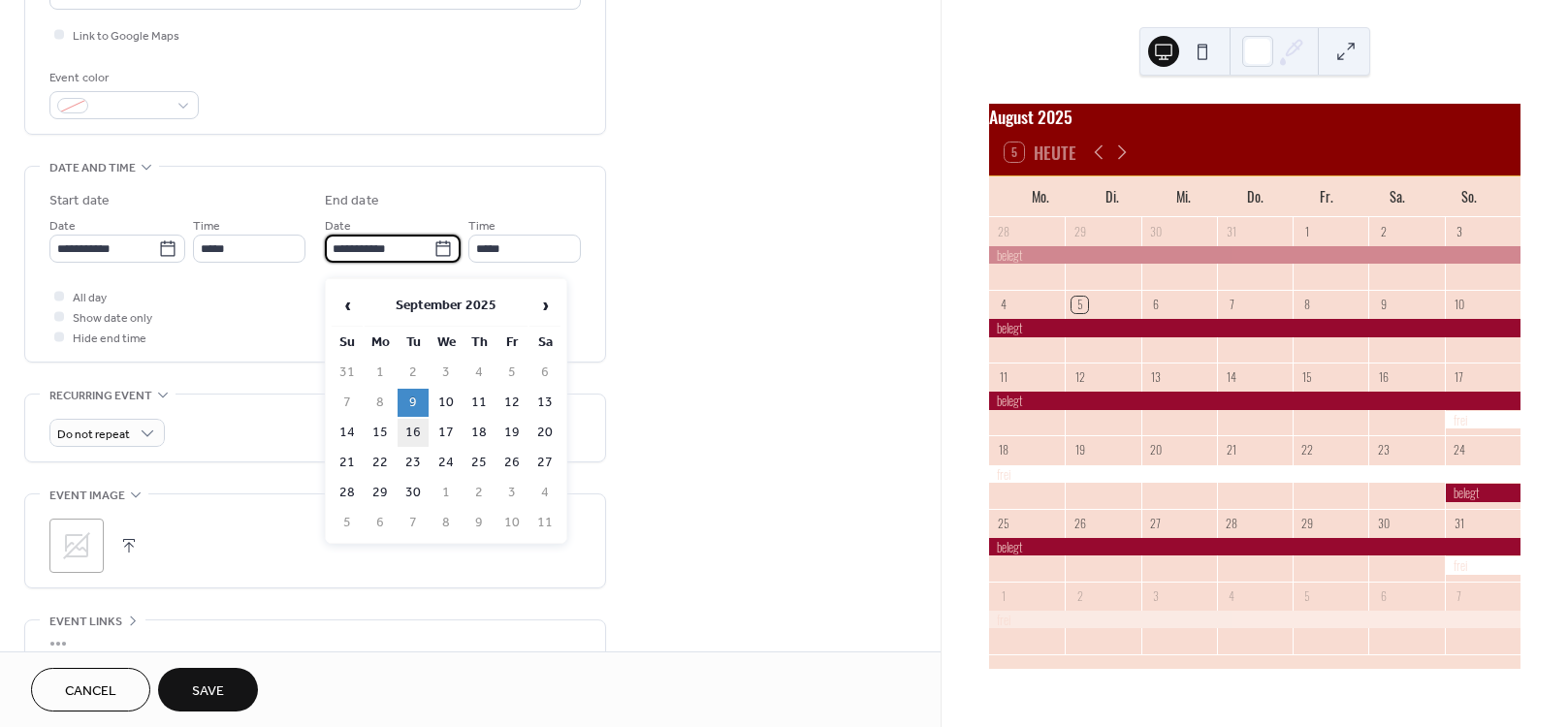click on "16" at bounding box center (413, 432) 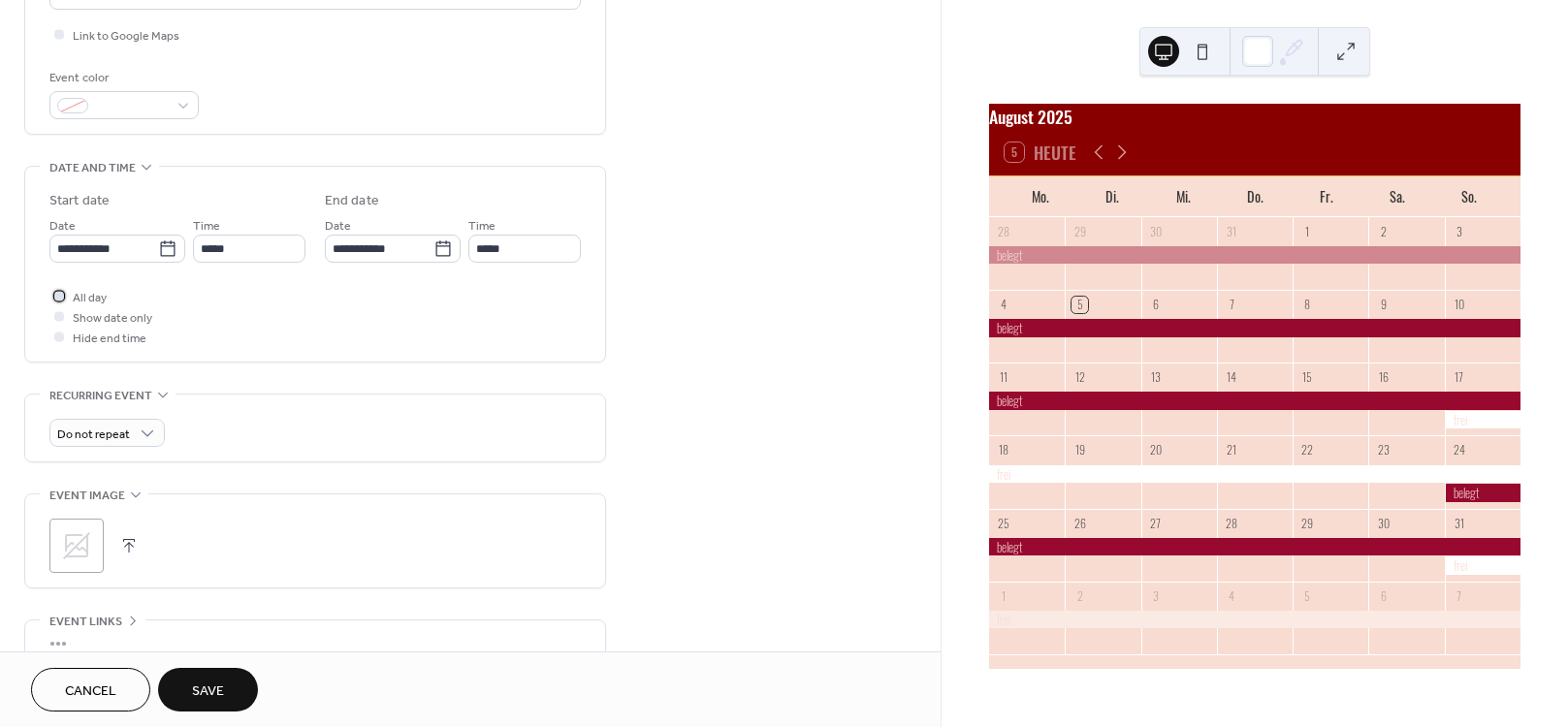 click at bounding box center [59, 296] 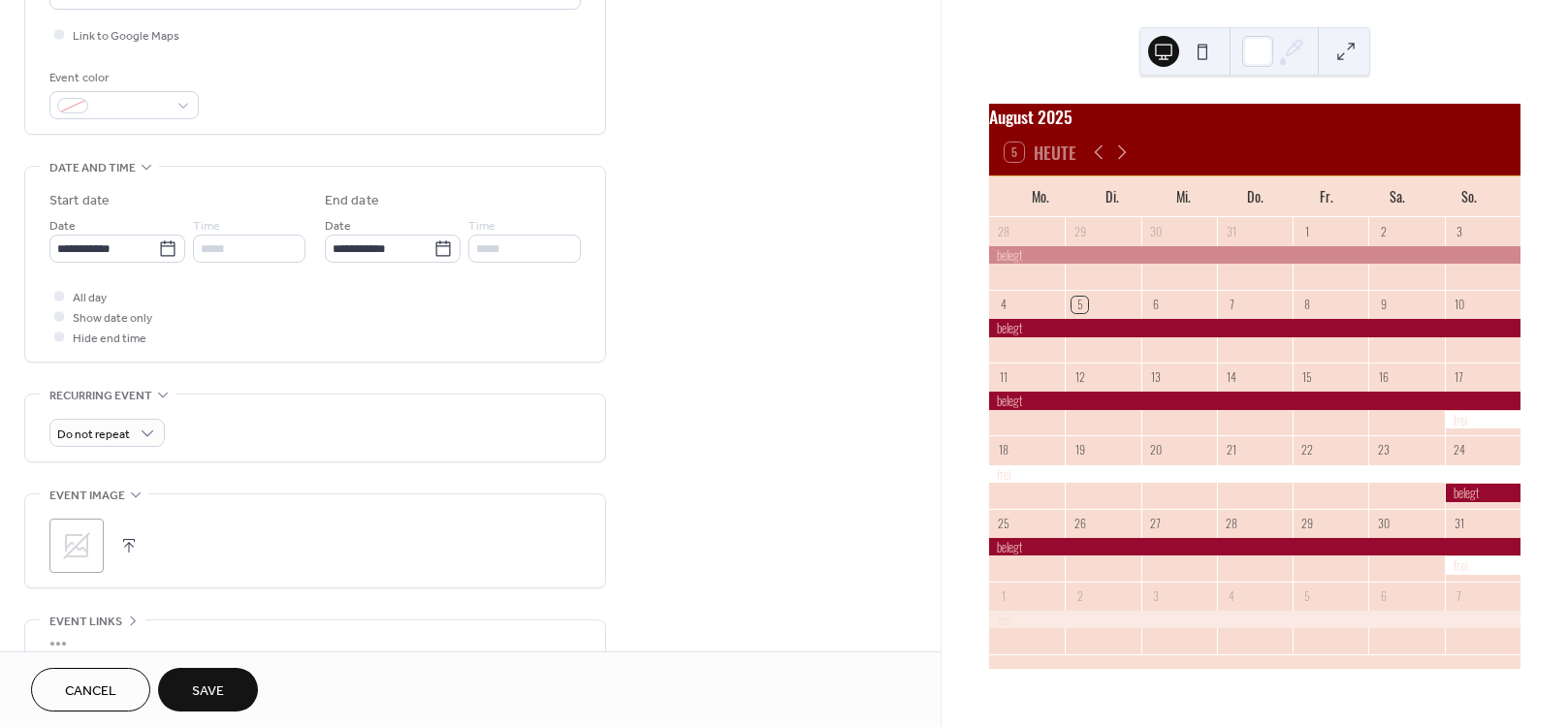 click on "Save" at bounding box center (208, 691) 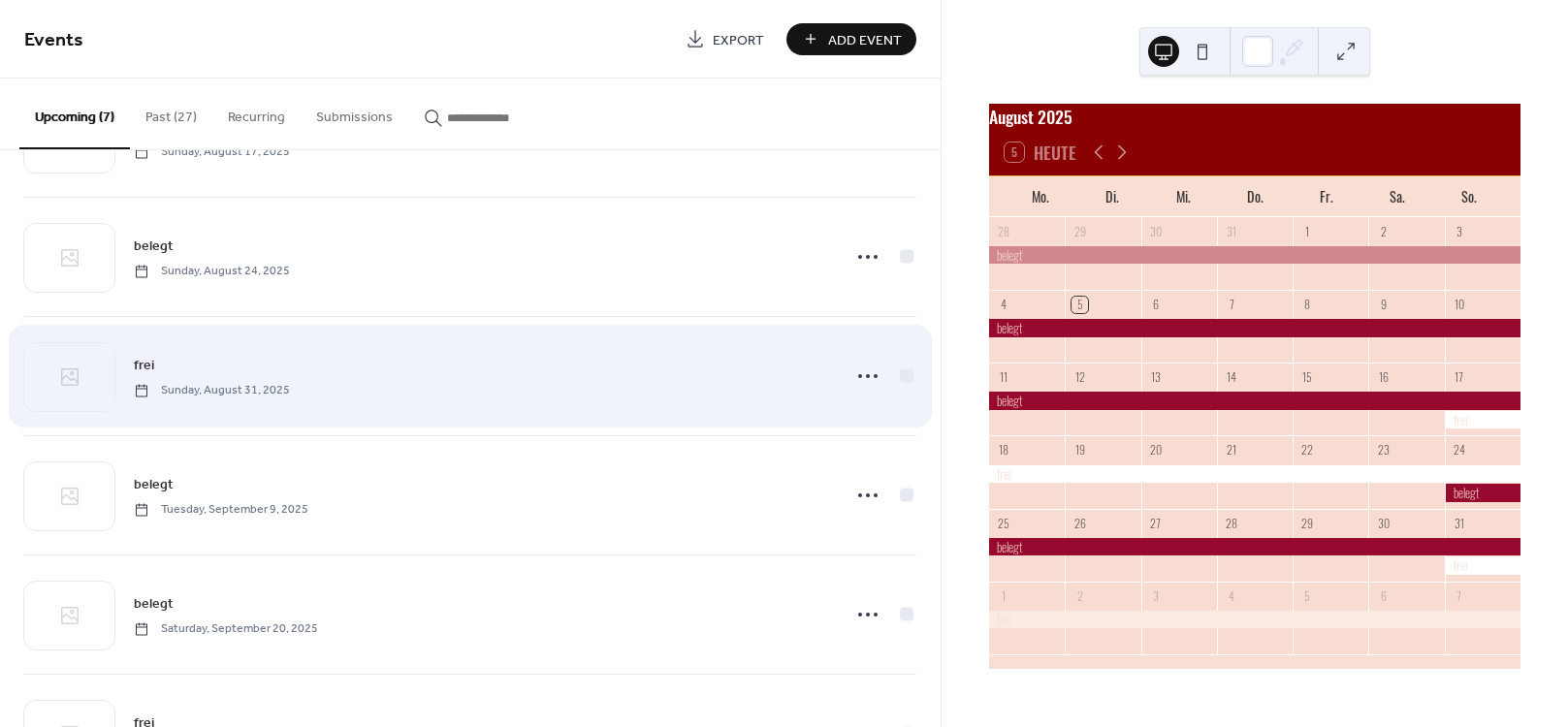 scroll, scrollTop: 221, scrollLeft: 0, axis: vertical 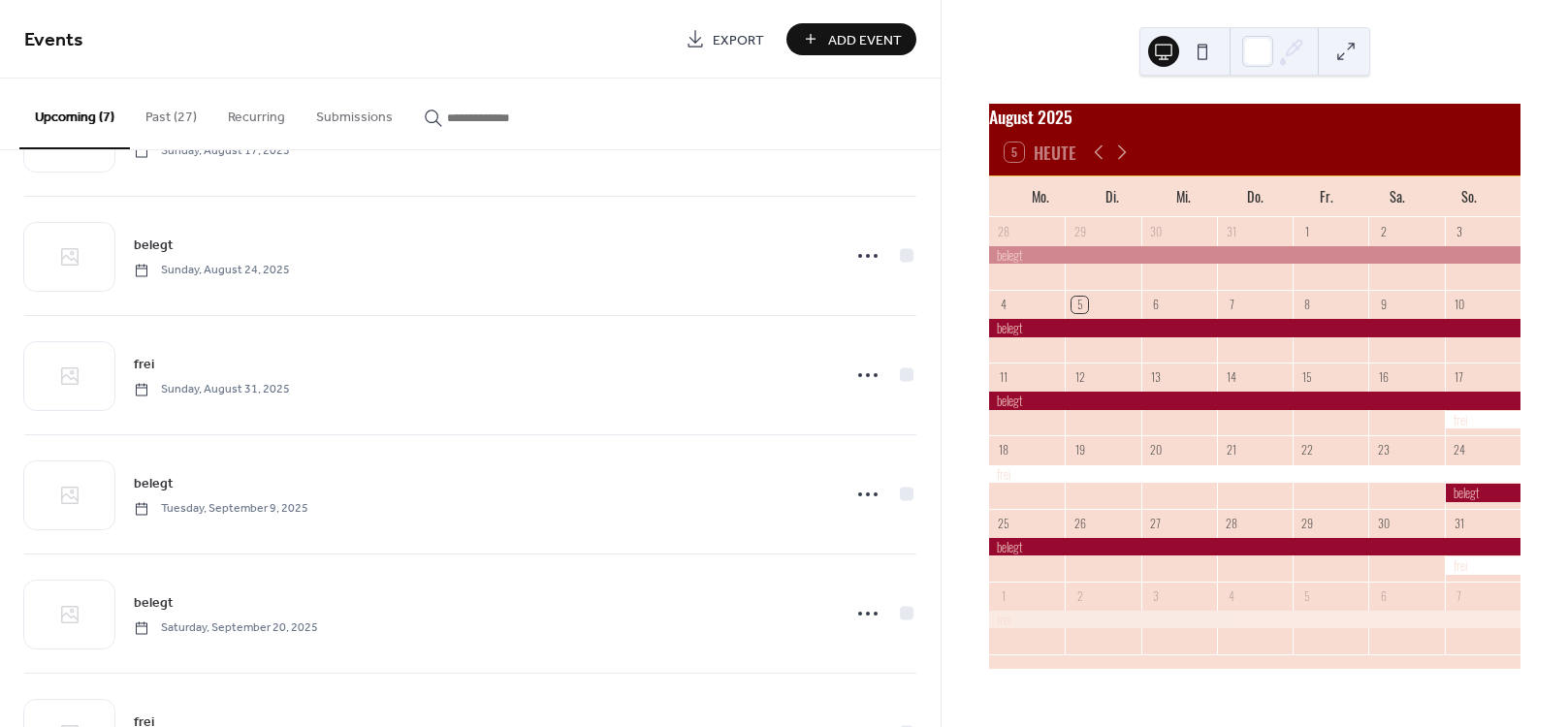 click on "Add Event" at bounding box center (865, 40) 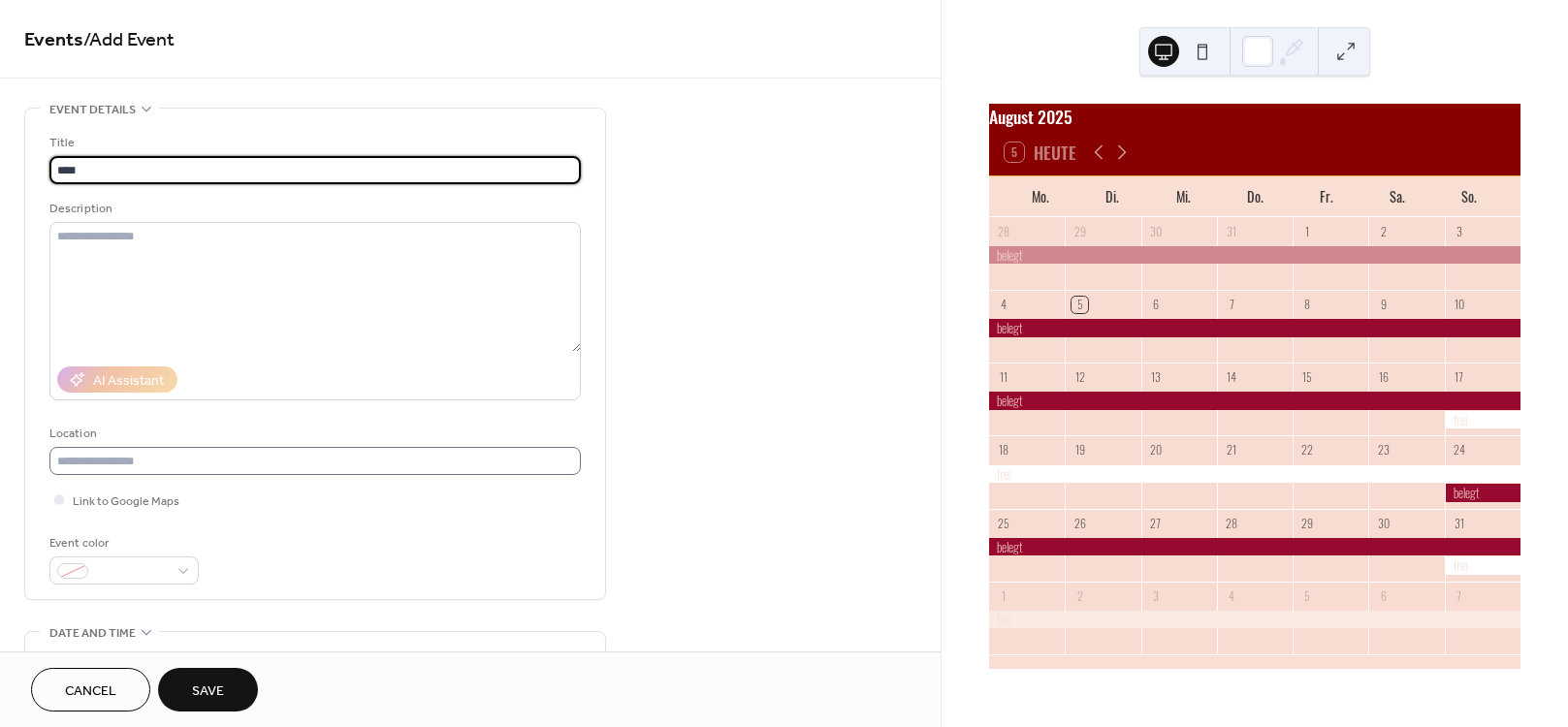 scroll, scrollTop: 302, scrollLeft: 0, axis: vertical 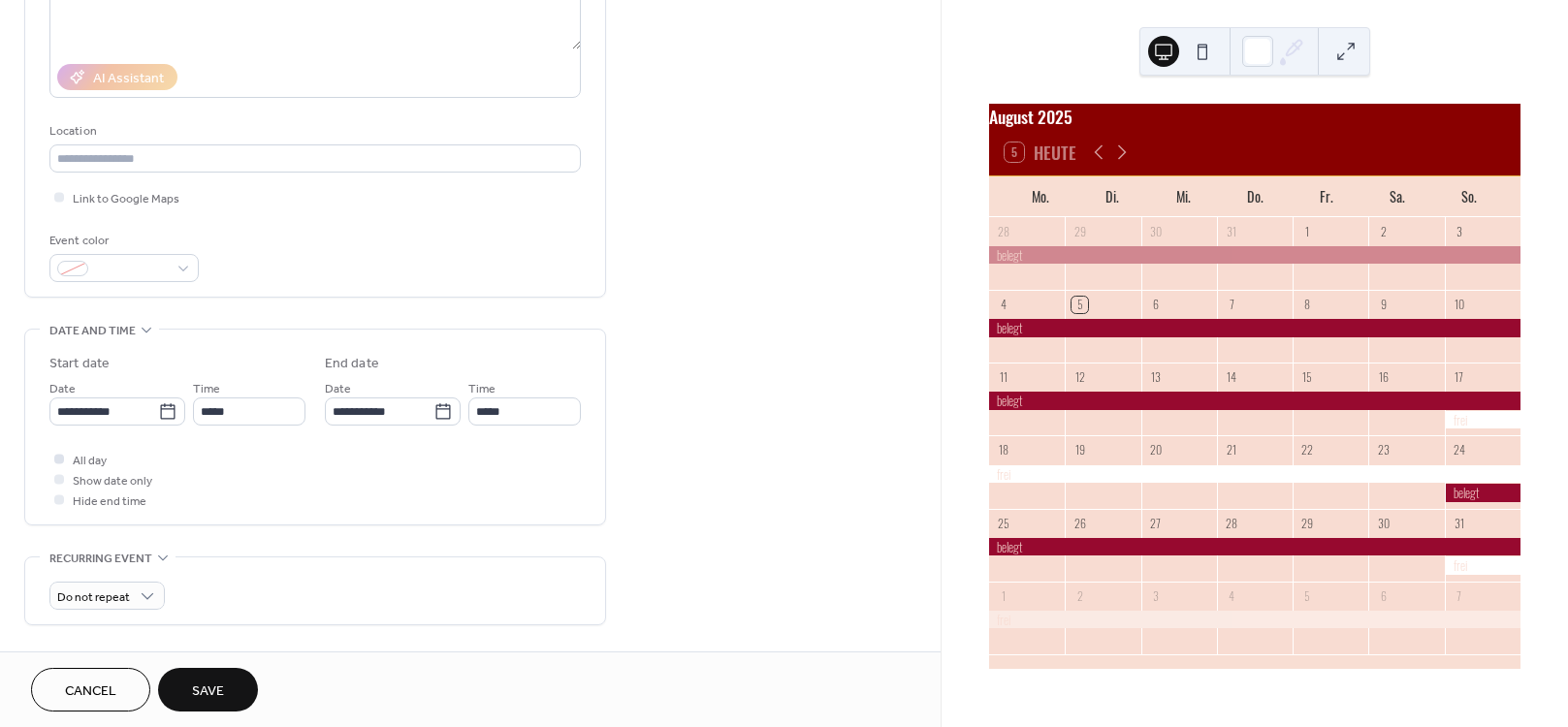 type on "****" 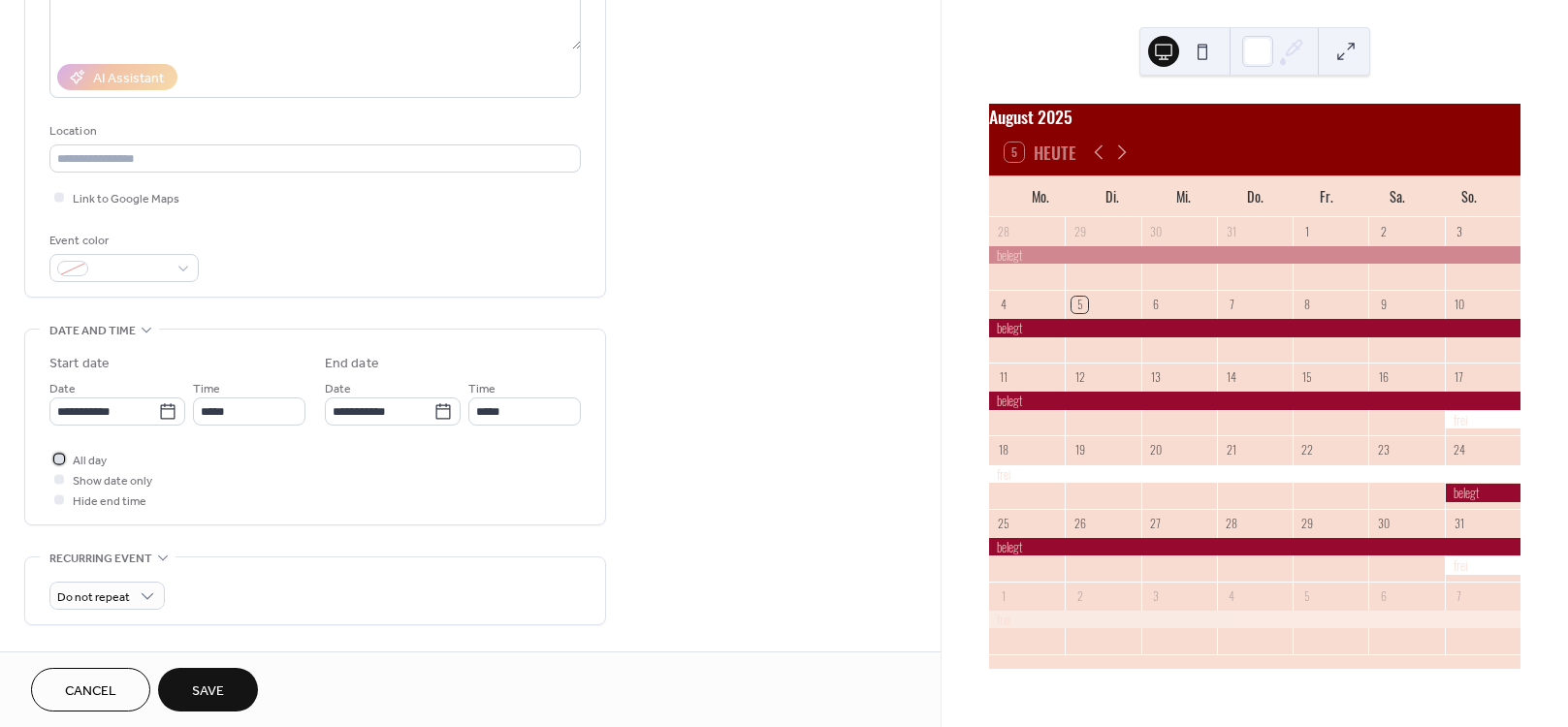 click at bounding box center [59, 458] 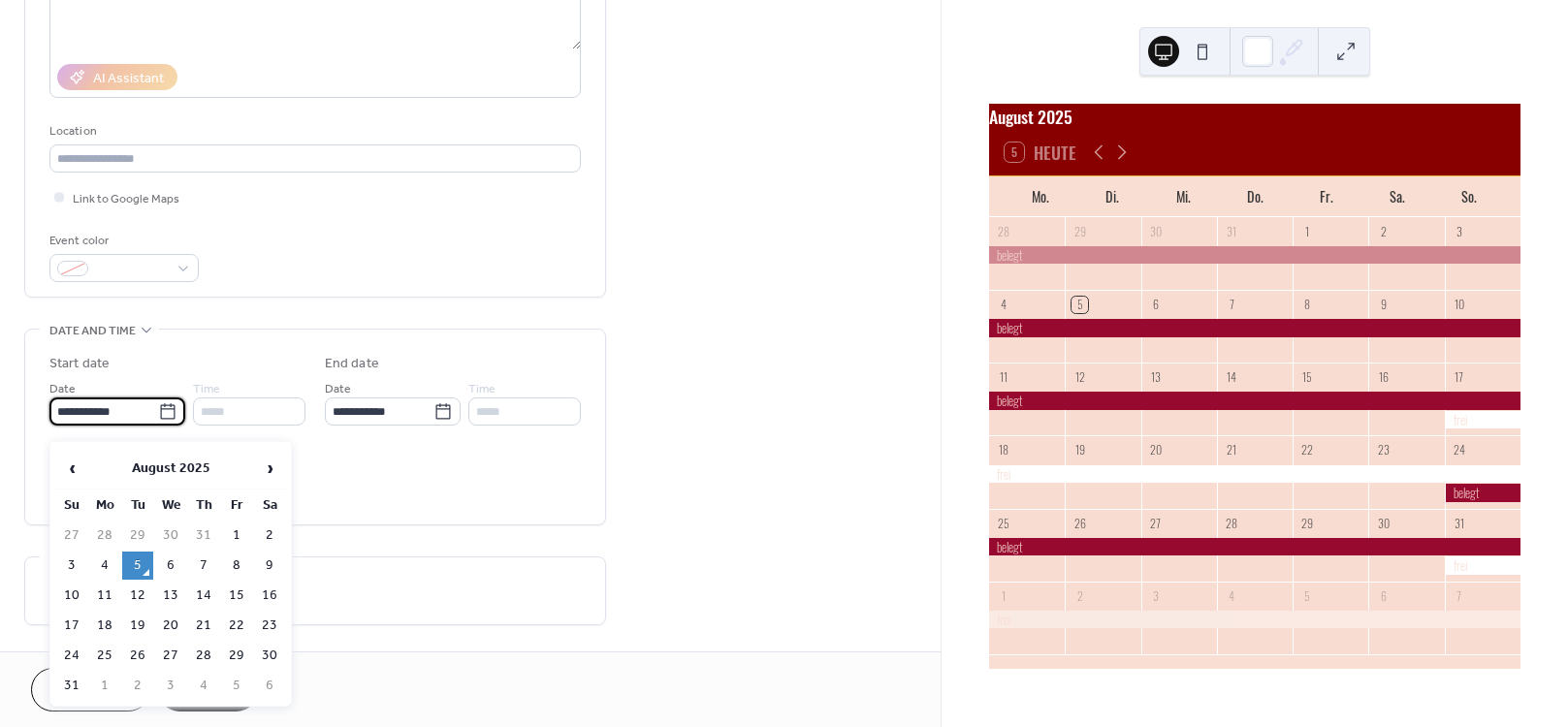click on "**********" at bounding box center [104, 411] 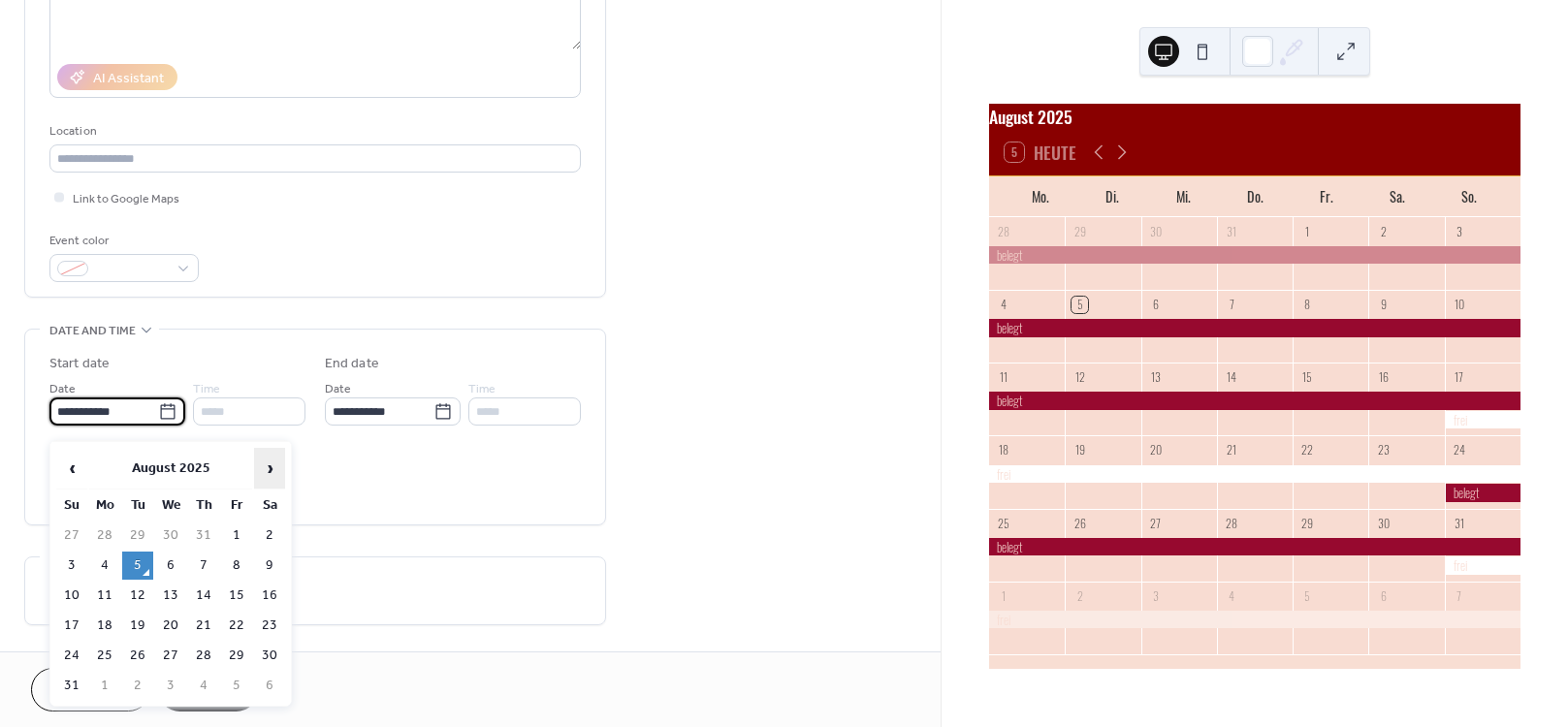 click on "›" at bounding box center (270, 468) 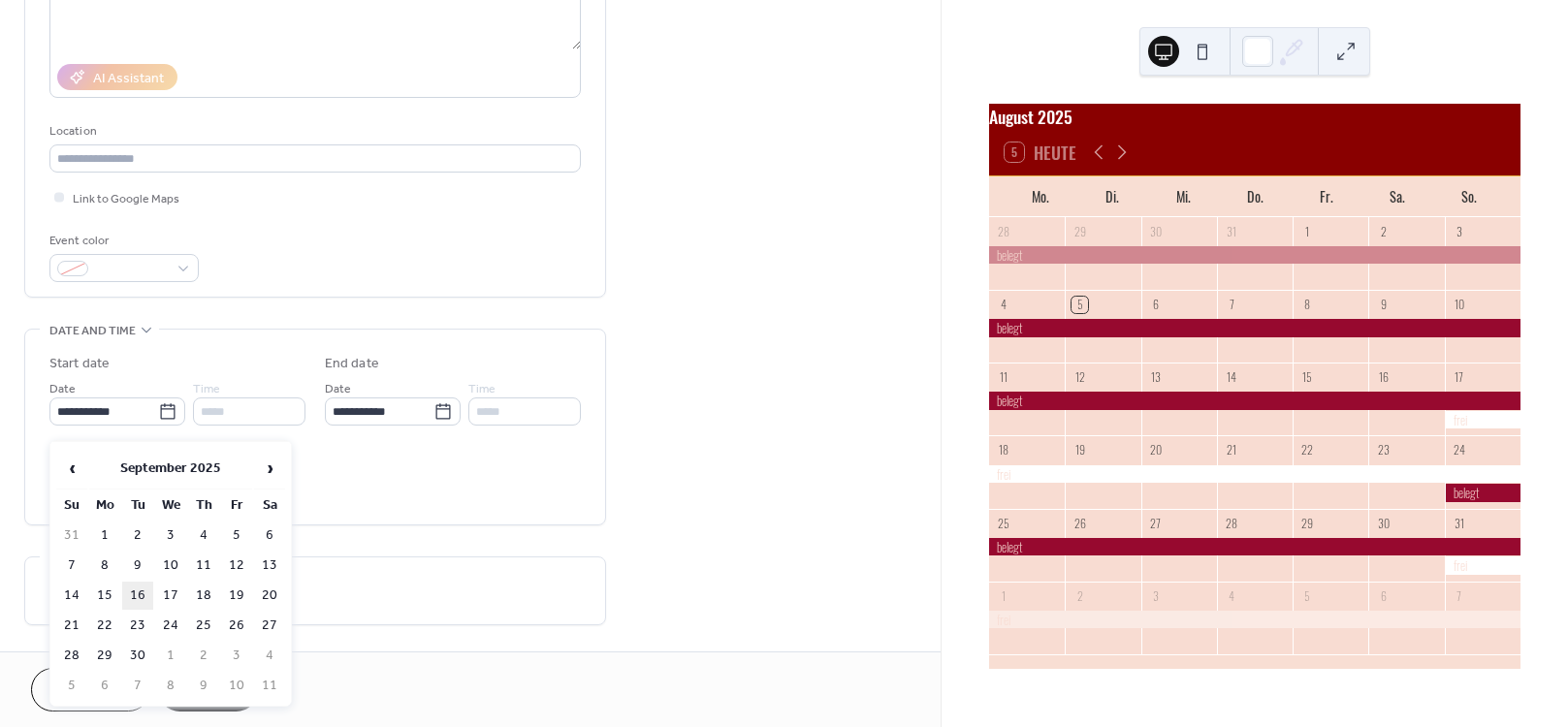 click on "16" at bounding box center [138, 595] 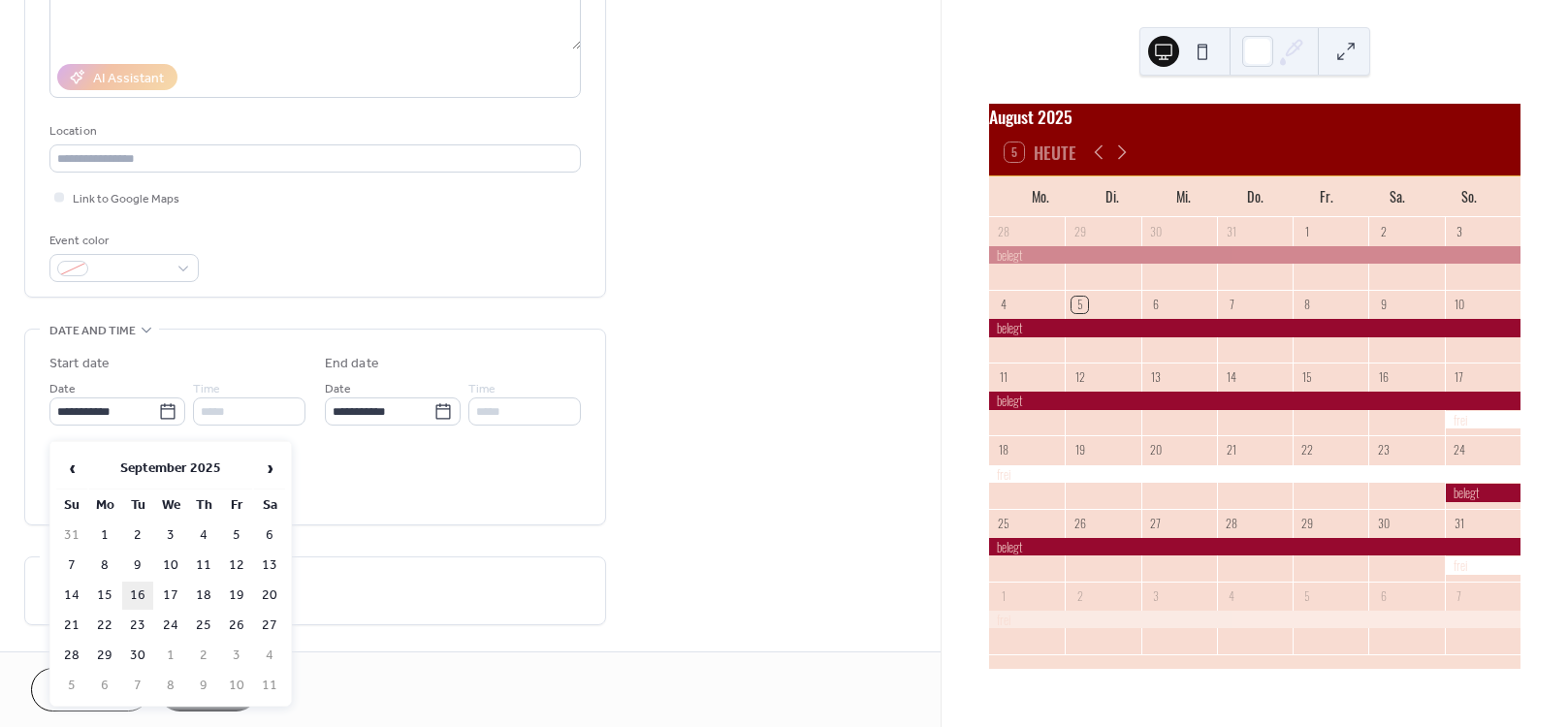 type on "**********" 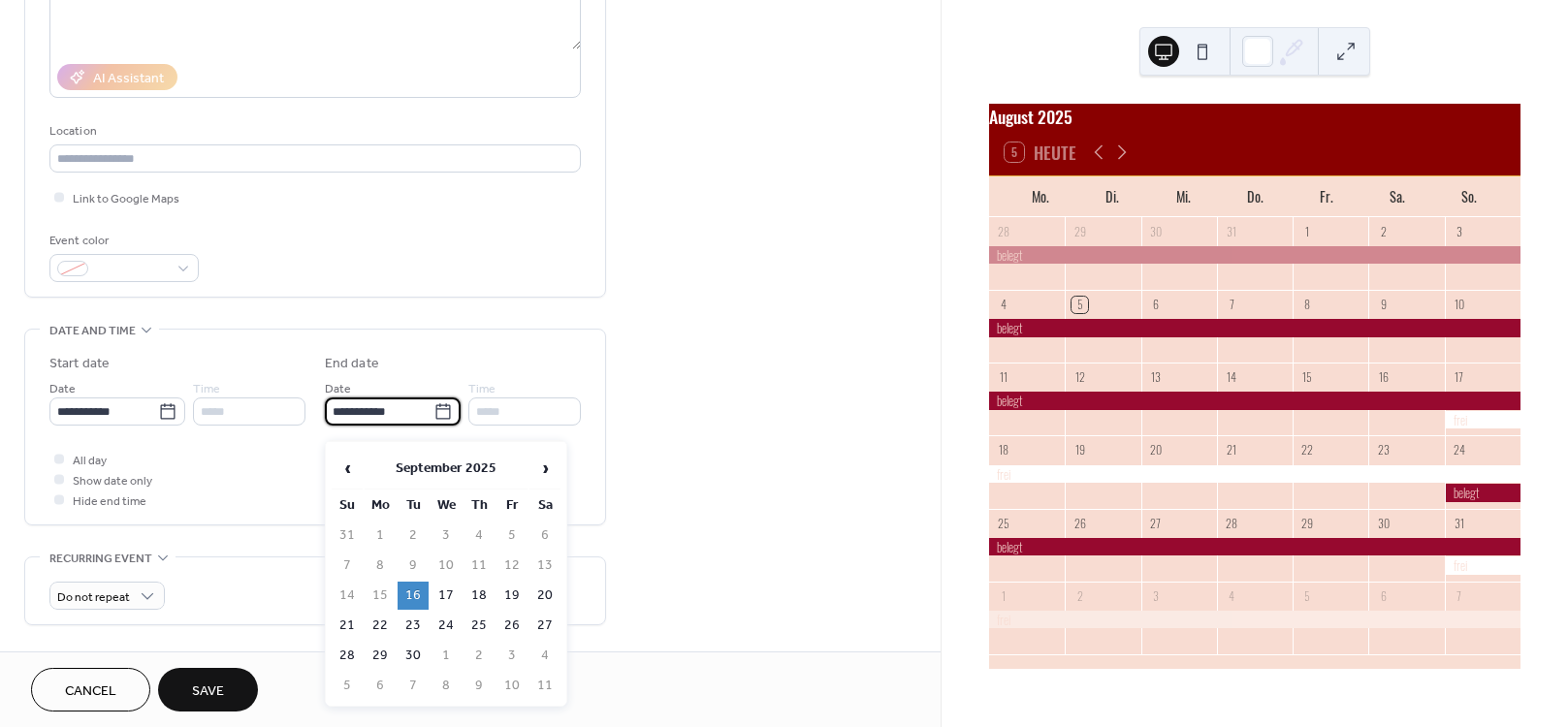click on "**********" at bounding box center [379, 411] 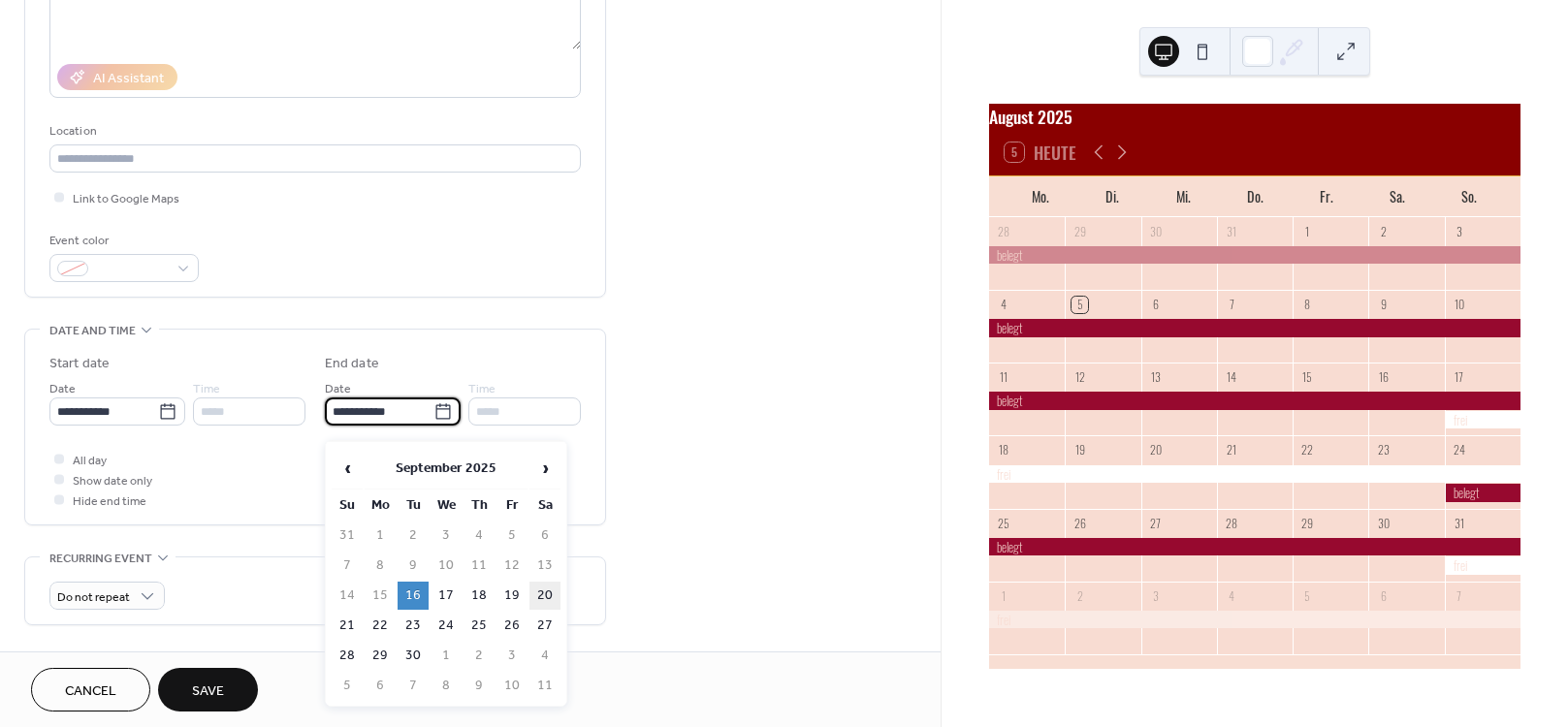 click on "20" at bounding box center (545, 595) 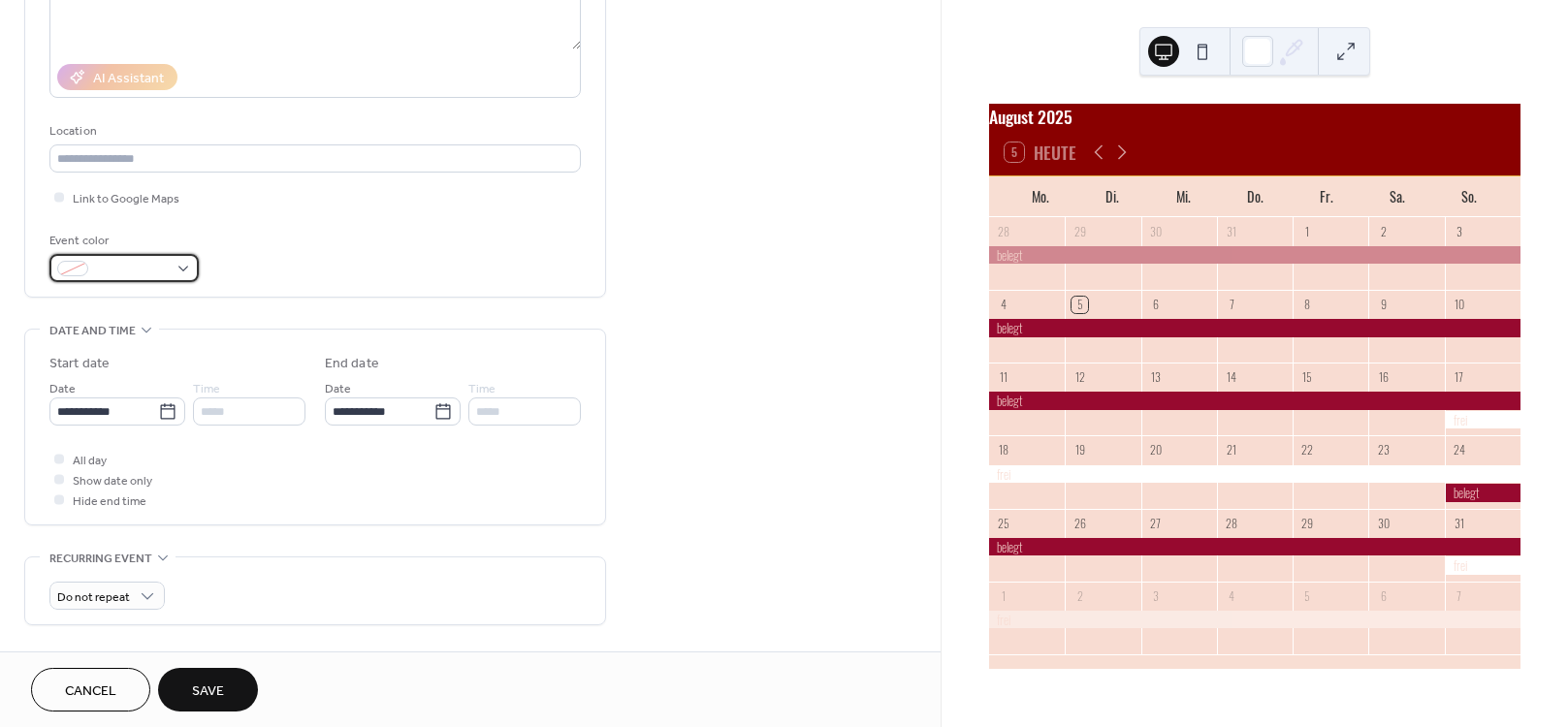 click at bounding box center [124, 268] 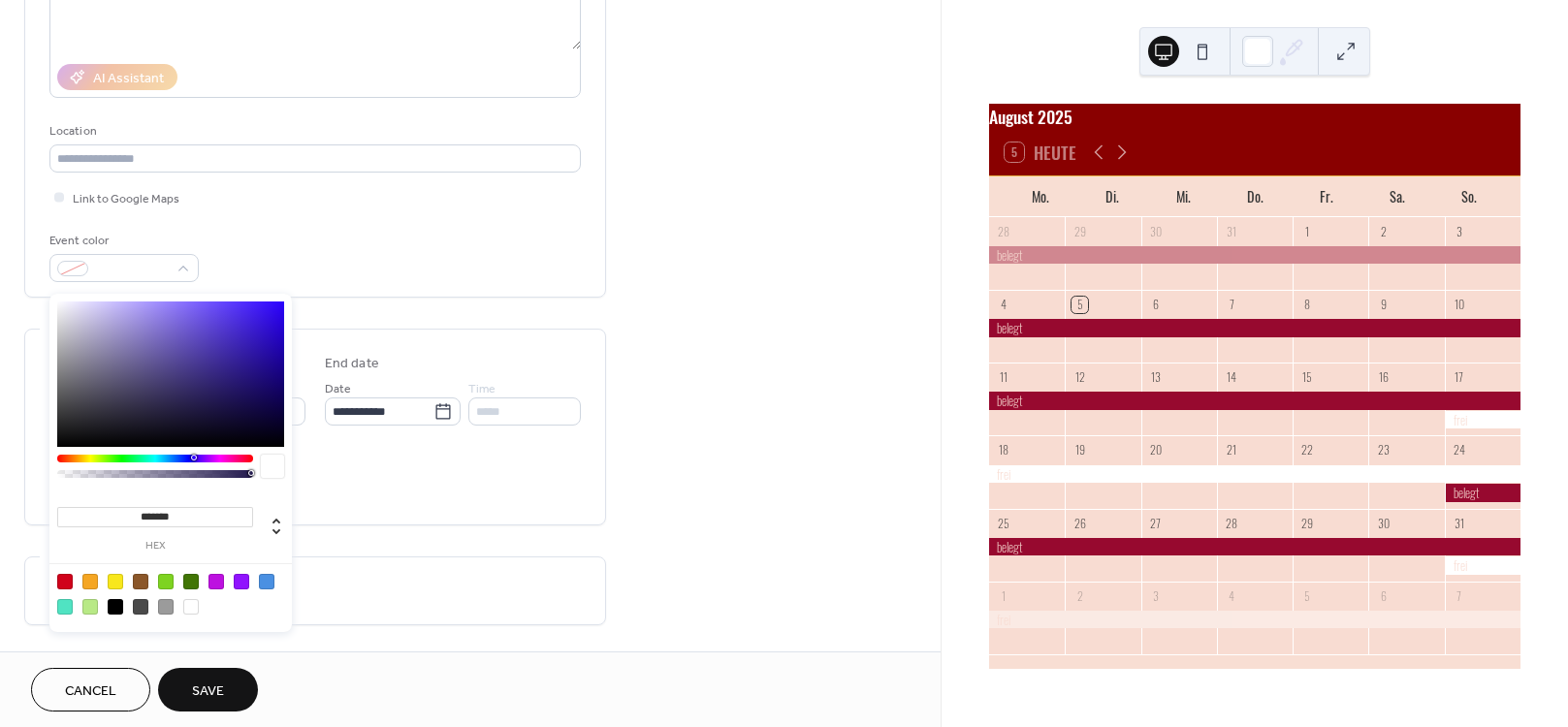 click at bounding box center [191, 607] 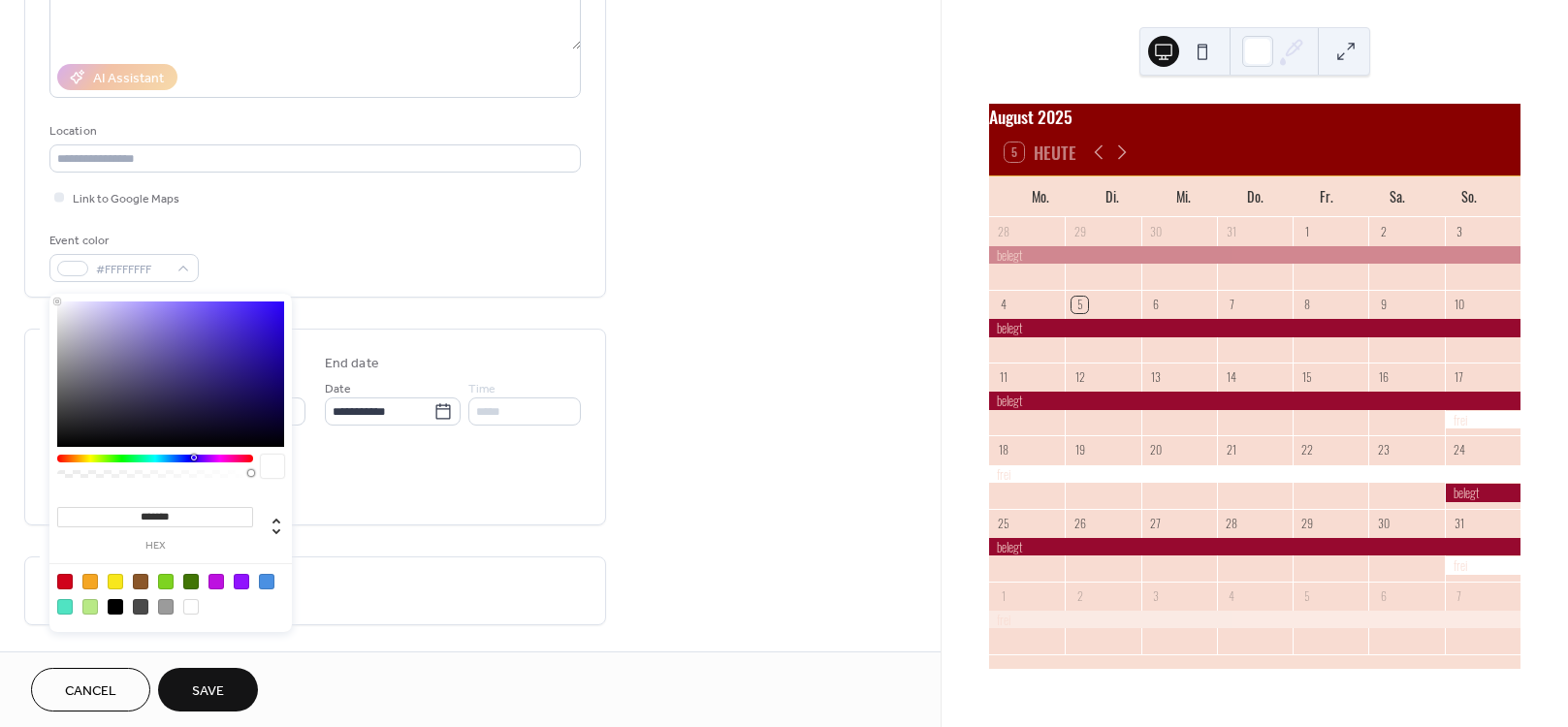 click on "Save" at bounding box center [208, 691] 